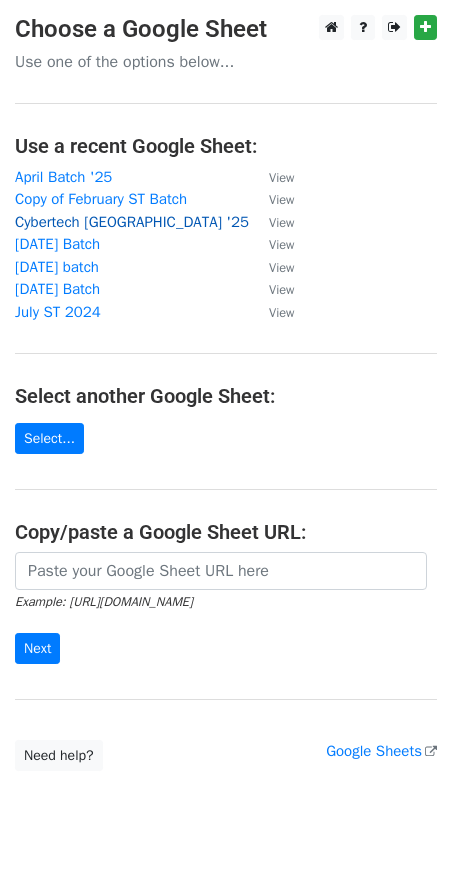 scroll, scrollTop: 0, scrollLeft: 0, axis: both 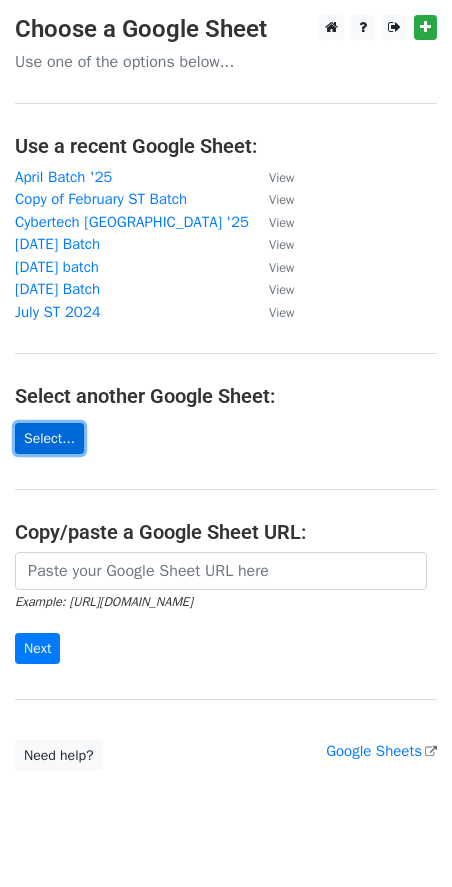 click on "Select..." at bounding box center [49, 438] 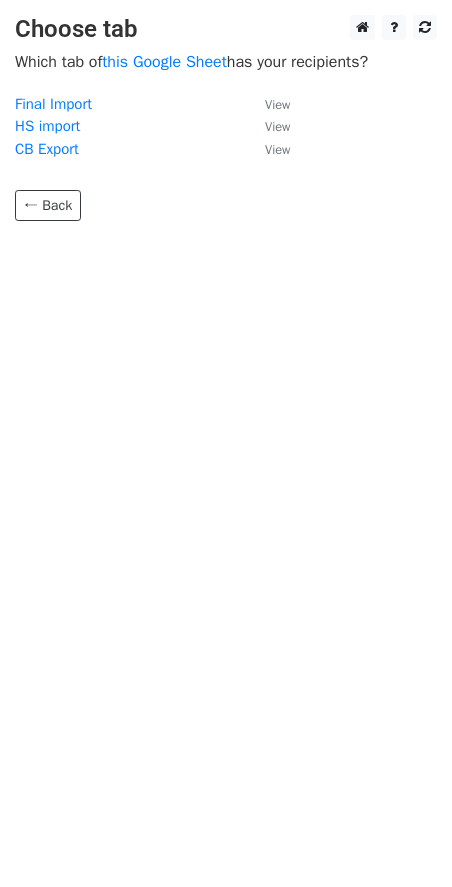 scroll, scrollTop: 0, scrollLeft: 0, axis: both 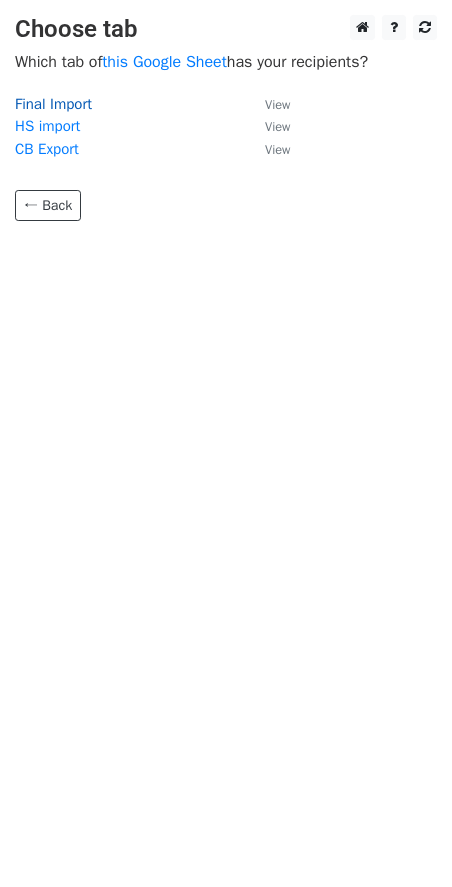 click on "Final Import" at bounding box center [53, 104] 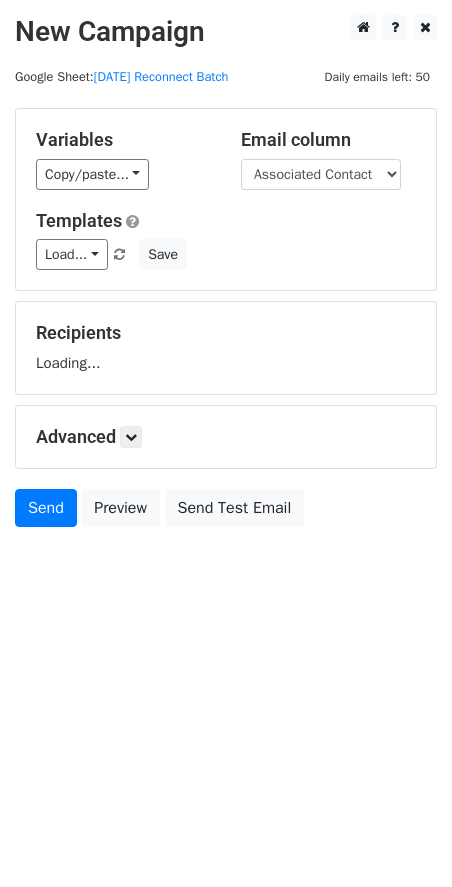 scroll, scrollTop: 0, scrollLeft: 0, axis: both 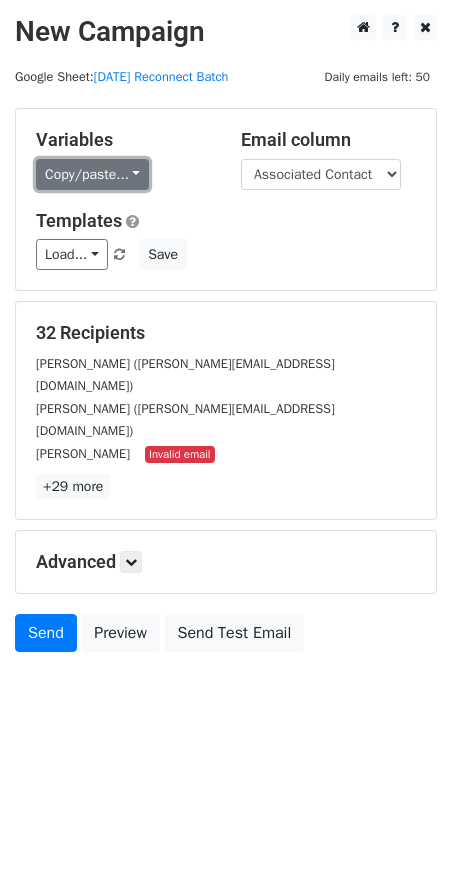 click on "Copy/paste..." at bounding box center (92, 174) 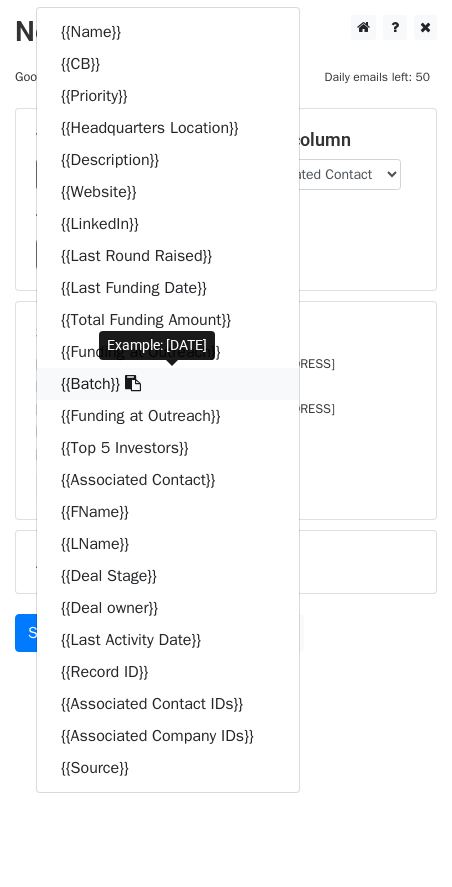 click on "{{Batch}}" at bounding box center (168, 384) 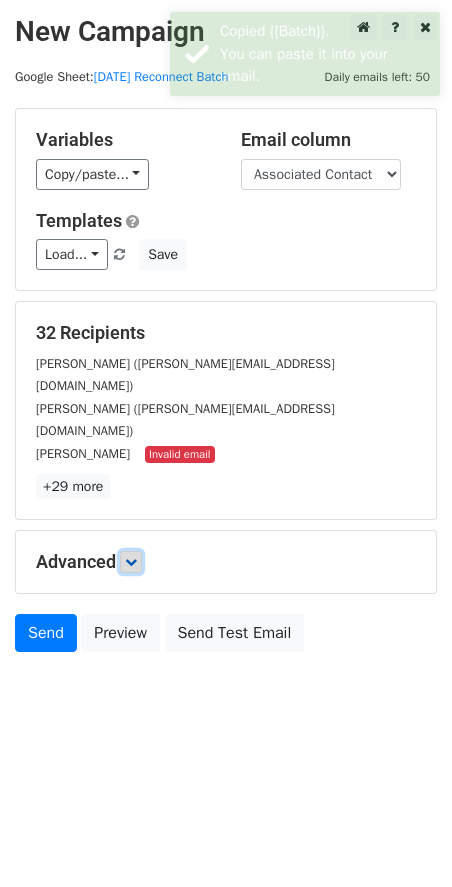 click at bounding box center [131, 562] 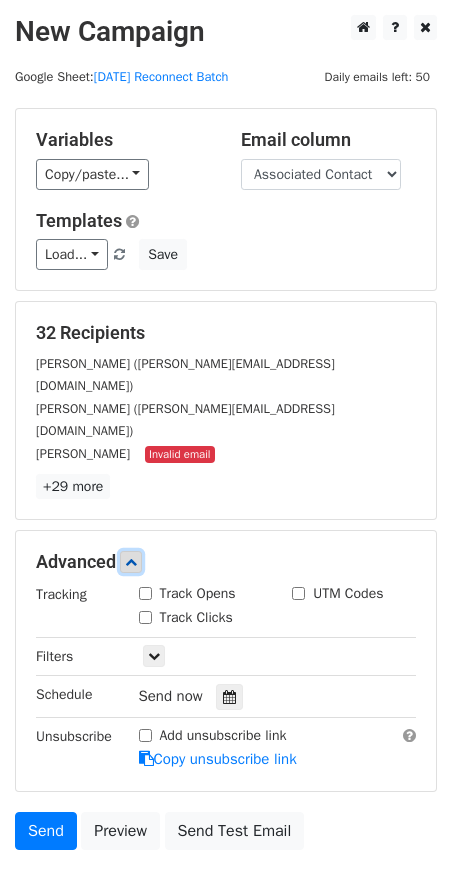 scroll, scrollTop: 84, scrollLeft: 0, axis: vertical 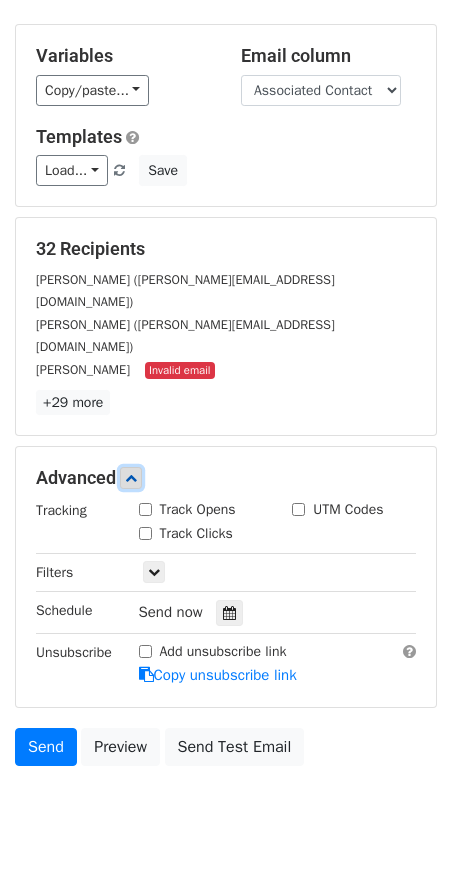 click at bounding box center (131, 478) 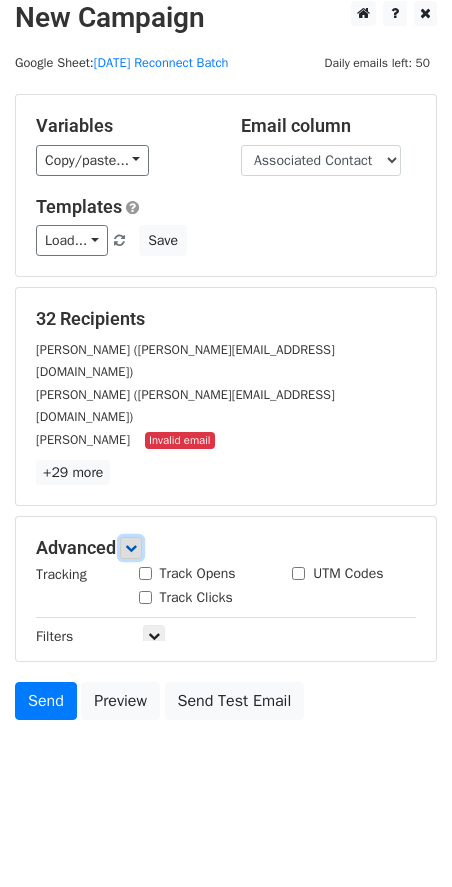 scroll, scrollTop: 0, scrollLeft: 0, axis: both 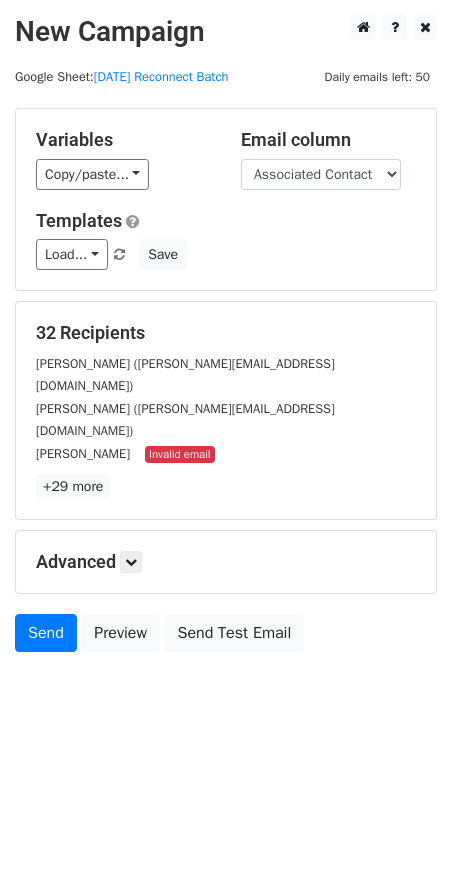 click on "Will Pearce (nick@dreadnode.io)" at bounding box center (226, 374) 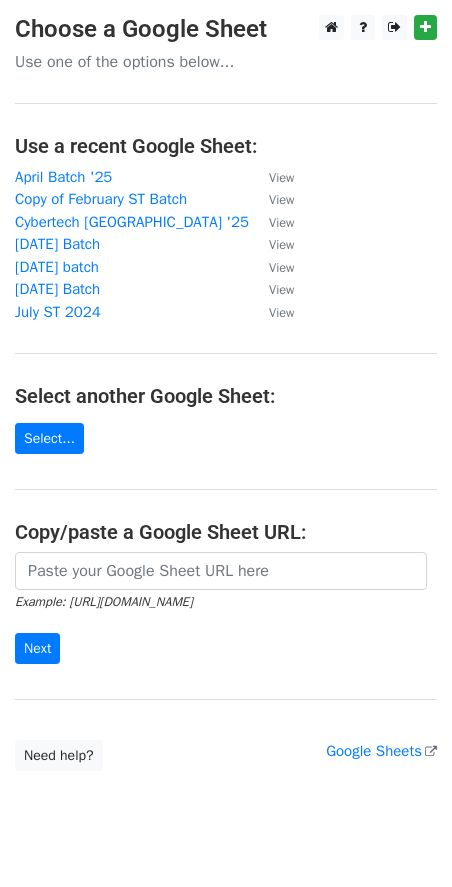 scroll, scrollTop: 0, scrollLeft: 0, axis: both 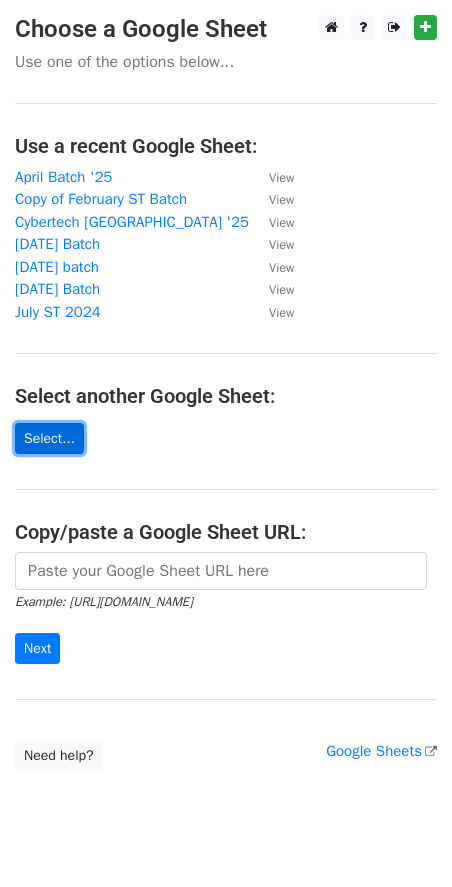 click on "Select..." at bounding box center [49, 438] 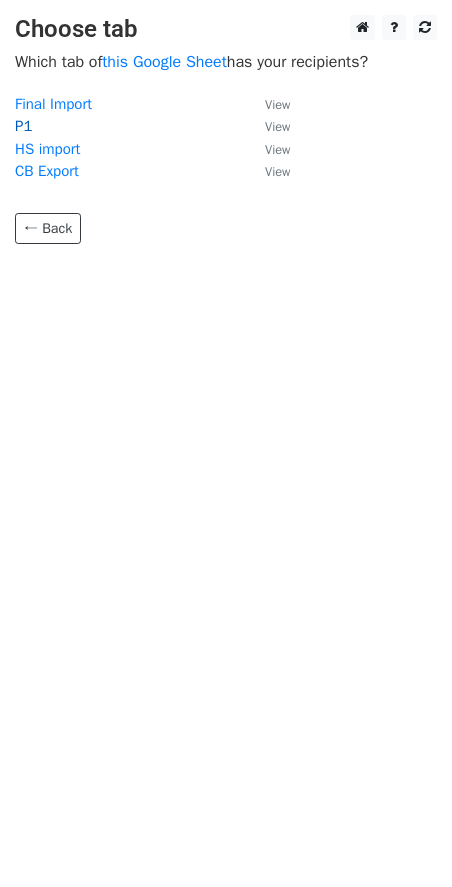 click on "P1" at bounding box center [23, 126] 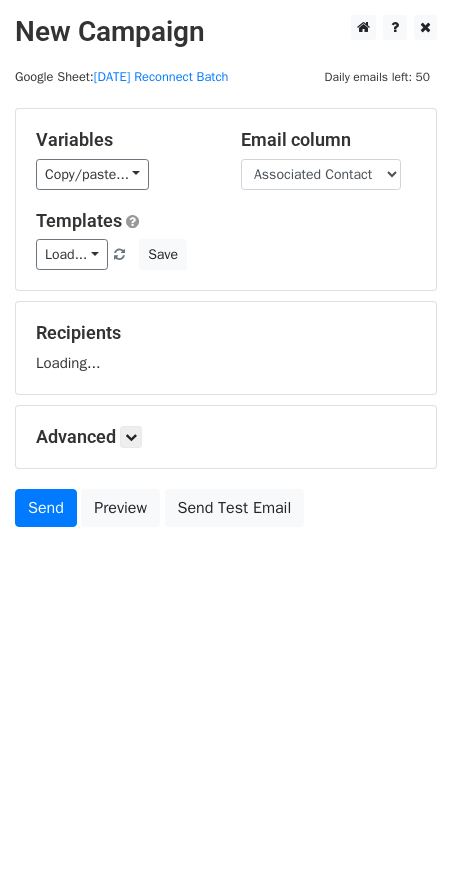 scroll, scrollTop: 0, scrollLeft: 0, axis: both 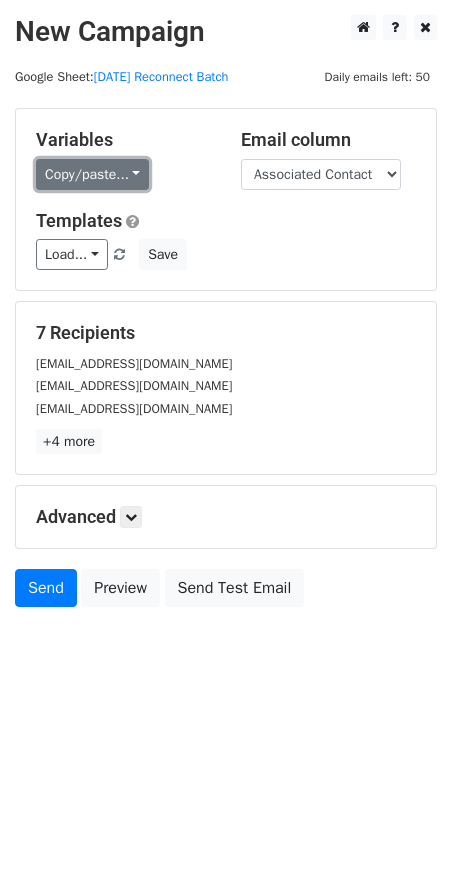 click on "Copy/paste..." at bounding box center [92, 174] 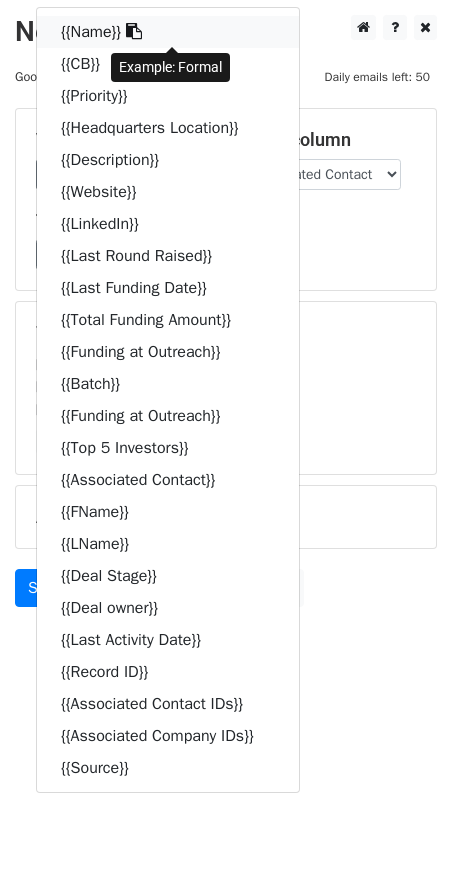 click at bounding box center [134, 31] 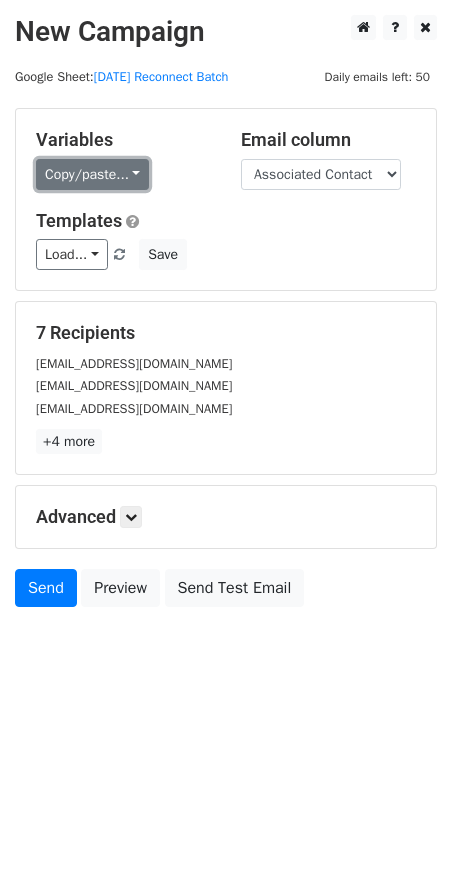 click on "Copy/paste..." at bounding box center (92, 174) 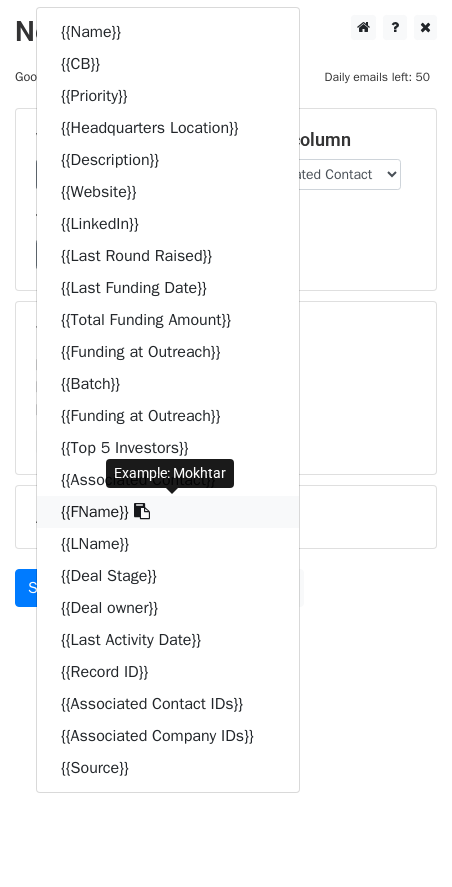 click at bounding box center [142, 511] 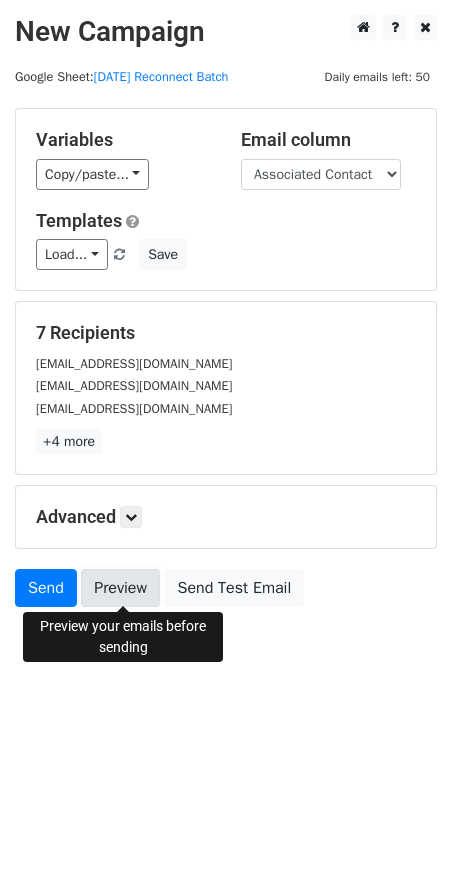 click on "Preview" at bounding box center (120, 588) 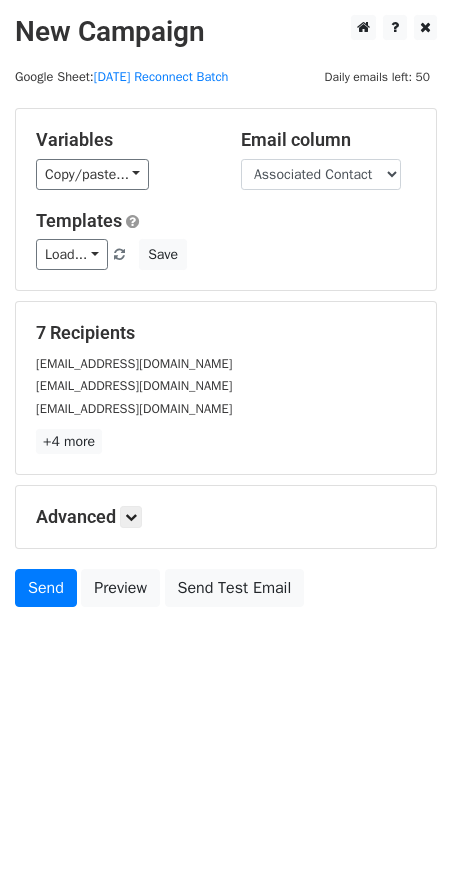 click on "New Campaign
Daily emails left: 50
Google Sheet:
June '25 Reconnect Batch
Variables
Copy/paste...
{{Name}}
{{CB}}
{{Priority}}
{{Headquarters Location}}
{{Description}}
{{Website}}
{{LinkedIn}}
{{Last Round Raised}}
{{Last Funding Date}}
{{Total Funding Amount}}
{{Funding at Outreach}}
{{Batch}}
{{Funding at Outreach}}
{{Top 5 Investors}}
{{Associated Contact}}
{{FName}}
{{LName}}
{{Deal Stage}}
{{Deal owner}}
{{Last Activity Date}}
{{Record ID}}
{{Associated Contact IDs}}
{{Associated Company IDs}}
{{Source}}
Email column
Name
CB
Priority
Headquarters Location
Description
Website
LinkedIn
Last Round Raised
Last Funding Date
Total Funding Amount
Funding at Outreach
Batch
Funding at Outreach
Top 5 Investors
Associated Contact
FName" at bounding box center (226, 443) 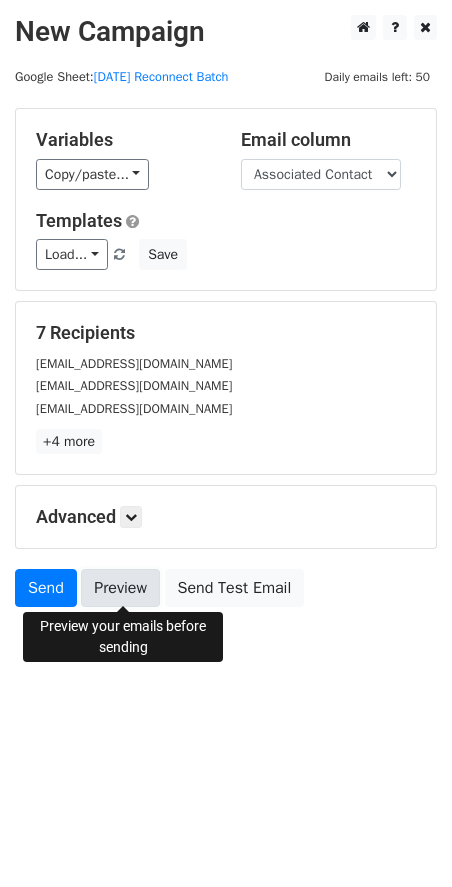 click on "Preview" at bounding box center (120, 588) 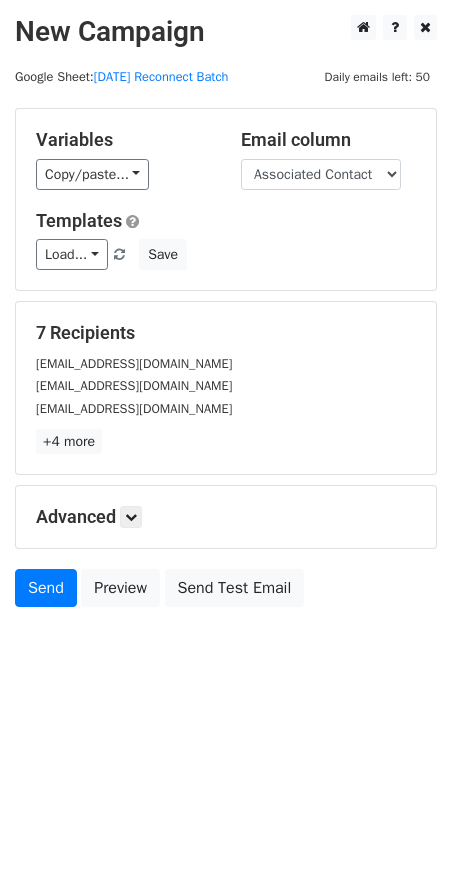 click on "New Campaign
Daily emails left: 50
Google Sheet:
June '25 Reconnect Batch
Variables
Copy/paste...
{{Name}}
{{CB}}
{{Priority}}
{{Headquarters Location}}
{{Description}}
{{Website}}
{{LinkedIn}}
{{Last Round Raised}}
{{Last Funding Date}}
{{Total Funding Amount}}
{{Funding at Outreach}}
{{Batch}}
{{Funding at Outreach}}
{{Top 5 Investors}}
{{Associated Contact}}
{{FName}}
{{LName}}
{{Deal Stage}}
{{Deal owner}}
{{Last Activity Date}}
{{Record ID}}
{{Associated Contact IDs}}
{{Associated Company IDs}}
{{Source}}
Email column
Name
CB
Priority
Headquarters Location
Description
Website
LinkedIn
Last Round Raised
Last Funding Date
Total Funding Amount
Funding at Outreach
Batch
Funding at Outreach
Top 5 Investors
Associated Contact
FName" at bounding box center [226, 443] 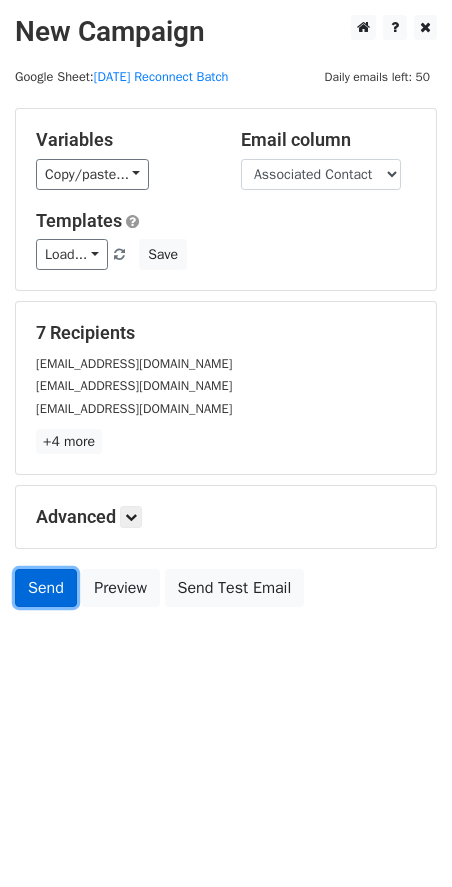 click on "Send" at bounding box center [46, 588] 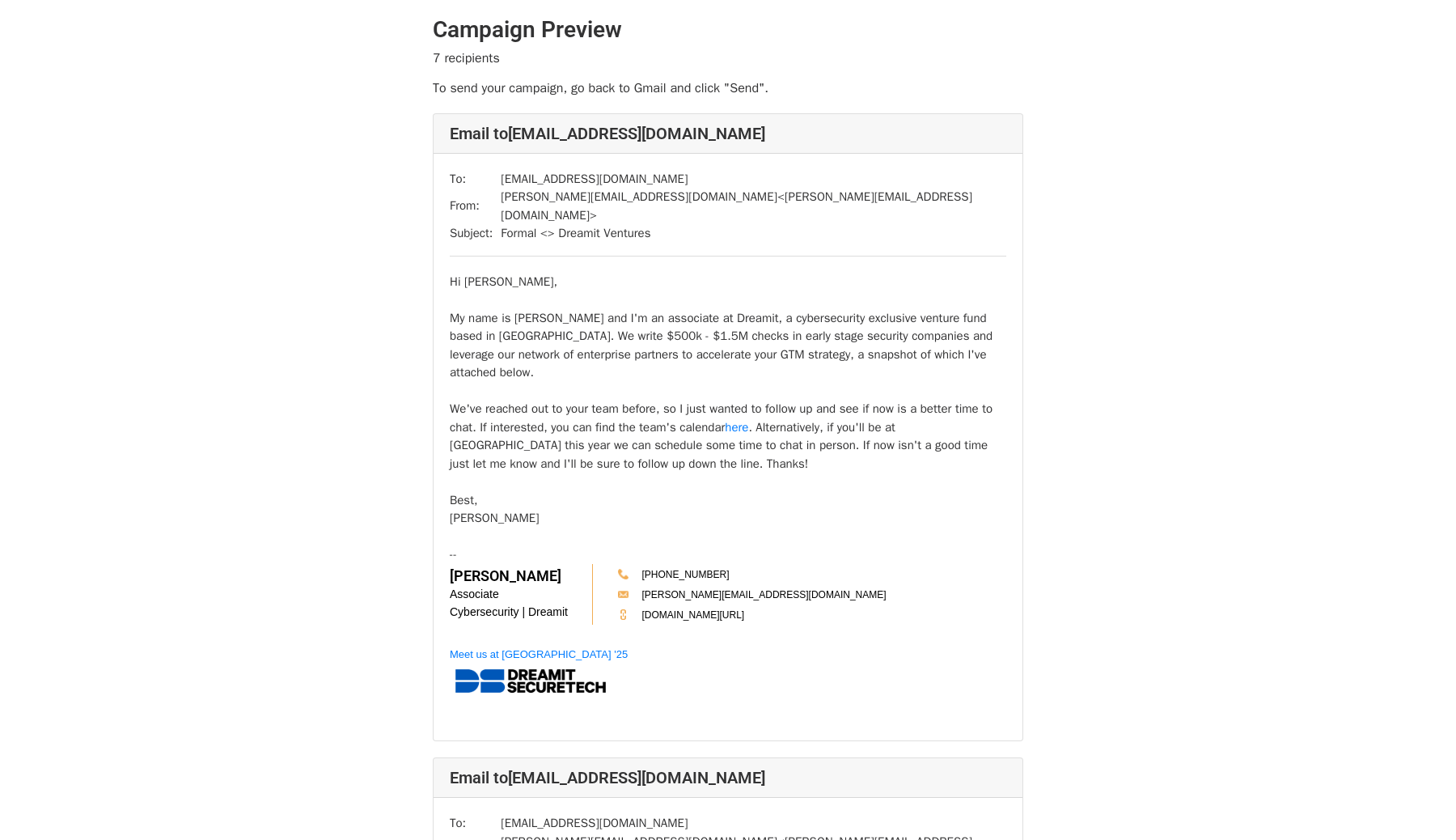 scroll, scrollTop: 0, scrollLeft: 0, axis: both 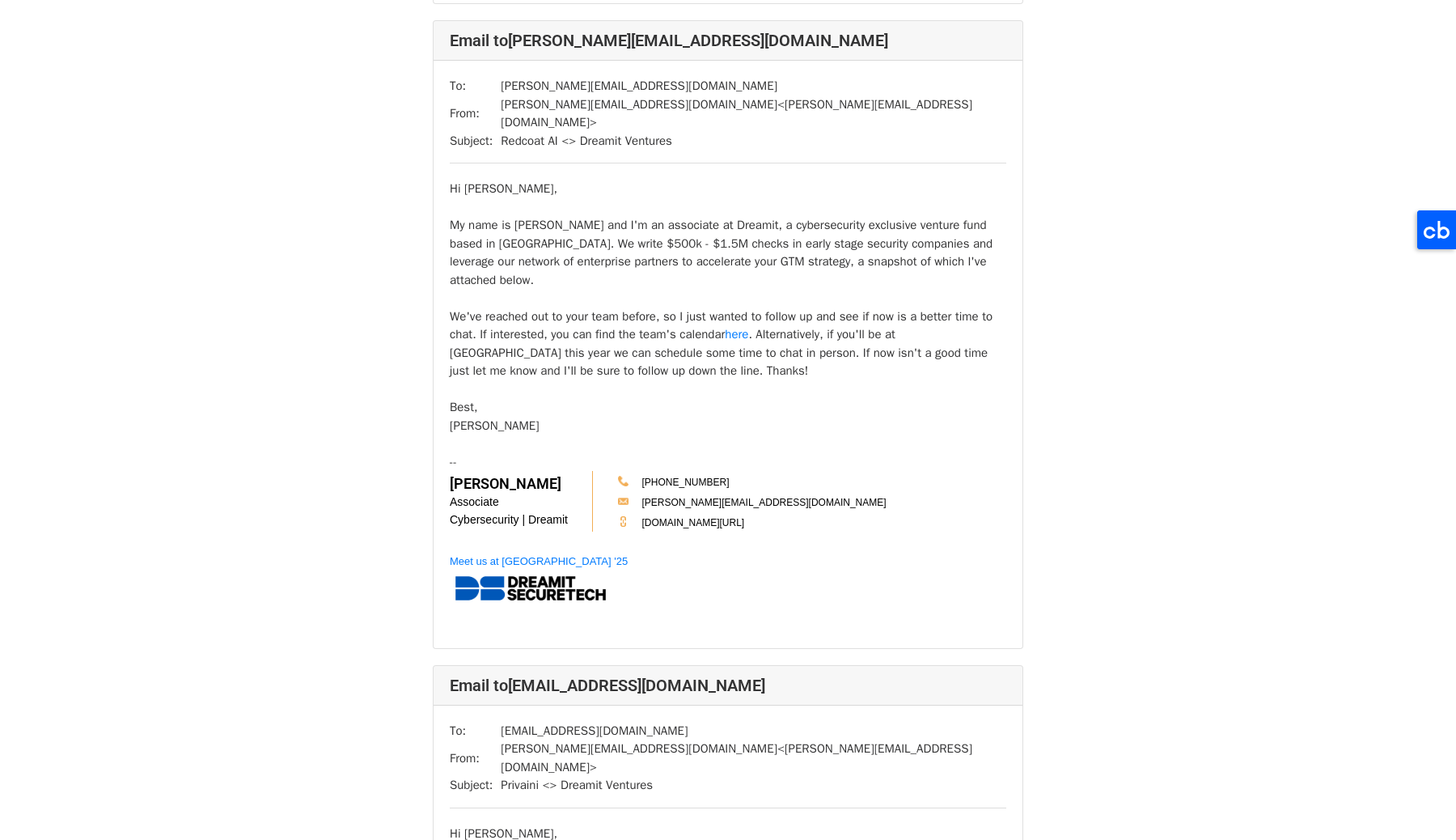 click at bounding box center (601, 592) 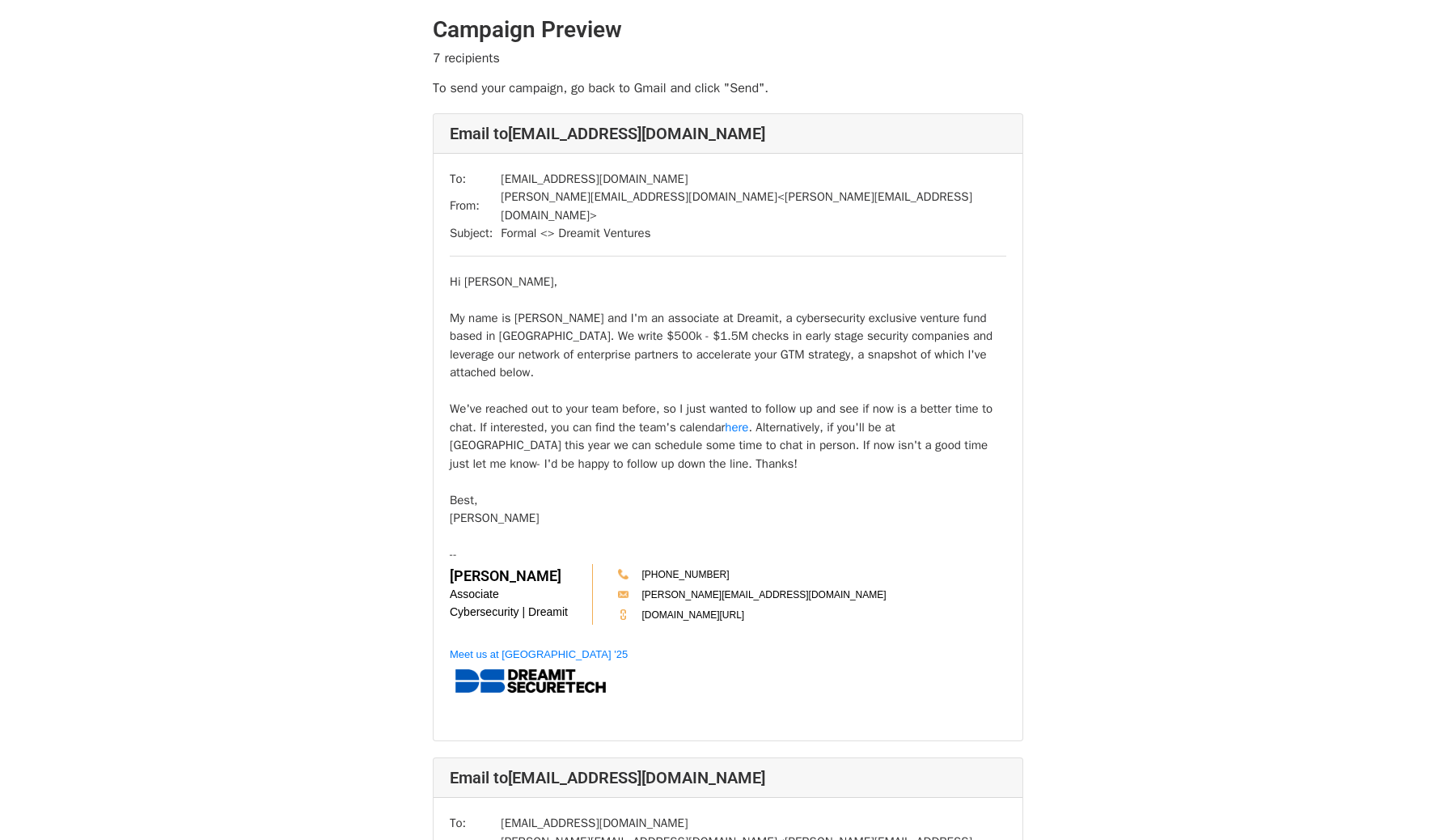 scroll, scrollTop: 0, scrollLeft: 0, axis: both 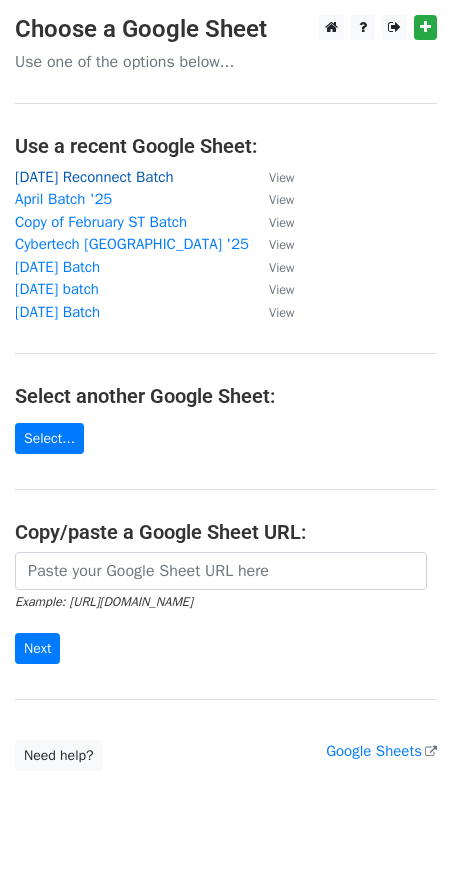 click on "[DATE] Reconnect Batch" at bounding box center [94, 177] 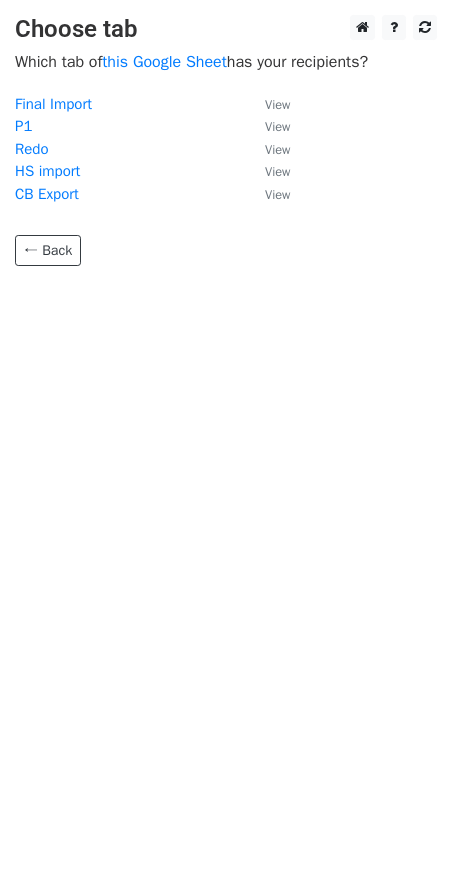 scroll, scrollTop: 0, scrollLeft: 0, axis: both 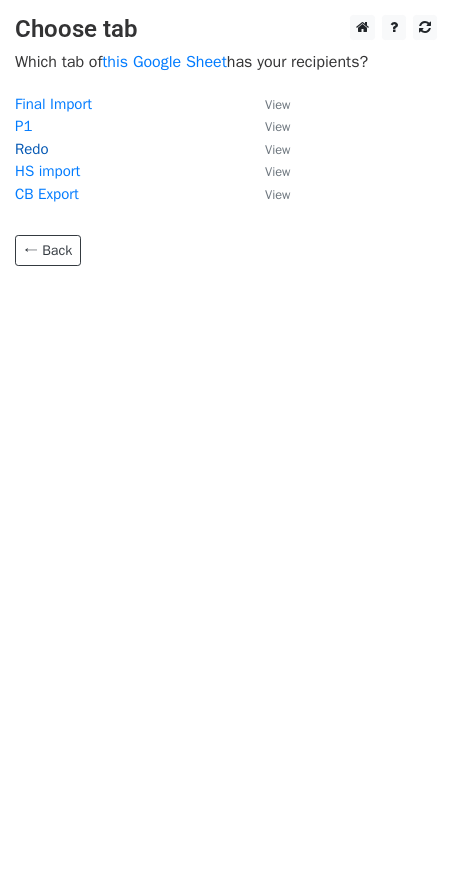 click on "Redo" at bounding box center [32, 149] 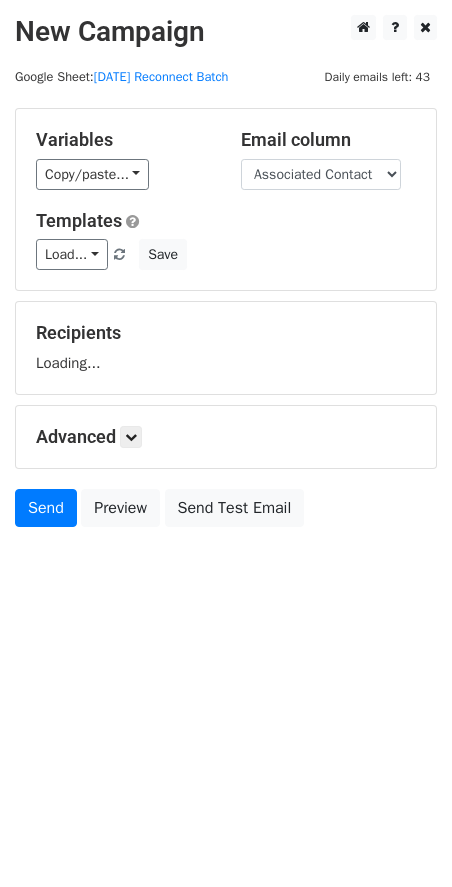 scroll, scrollTop: 0, scrollLeft: 0, axis: both 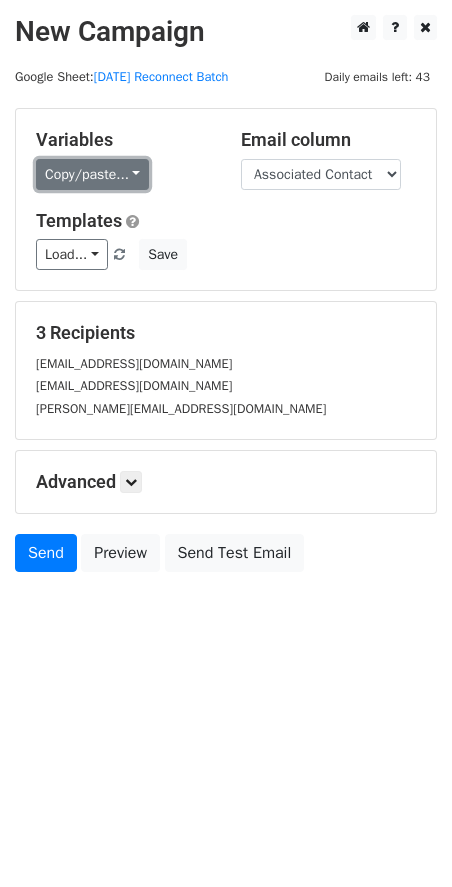 click on "Copy/paste..." at bounding box center [92, 174] 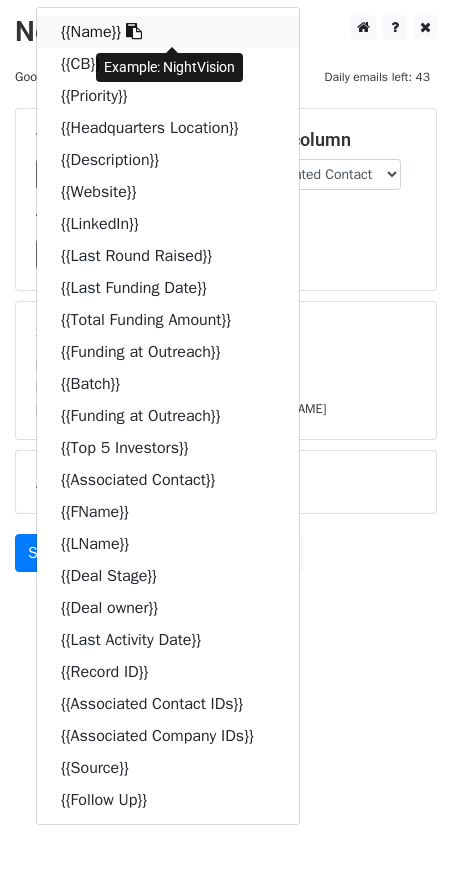 click at bounding box center [134, 31] 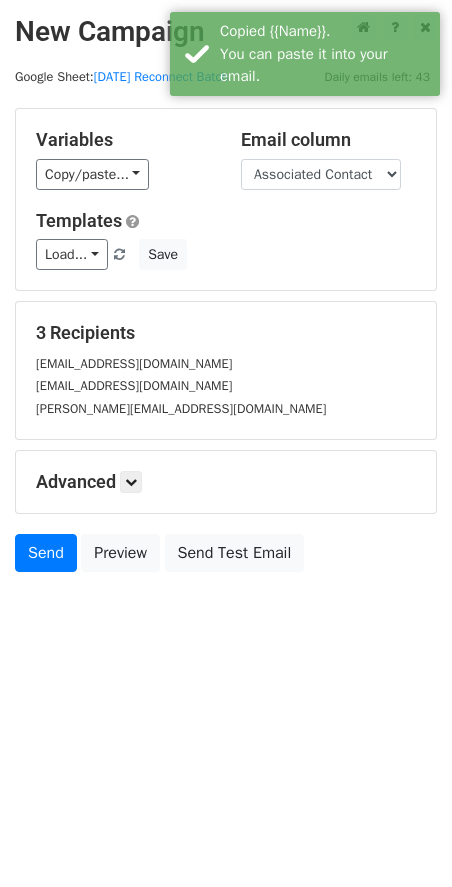 click on "Variables
Copy/paste...
{{Name}}
{{CB}}
{{Priority}}
{{Headquarters Location}}
{{Description}}
{{Website}}
{{LinkedIn}}
{{Last Round Raised}}
{{Last Funding Date}}
{{Total Funding Amount}}
{{Funding at Outreach}}
{{Batch}}
{{Funding at Outreach}}
{{Top 5 Investors}}
{{Associated Contact}}
{{FName}}
{{LName}}
{{Deal Stage}}
{{Deal owner}}
{{Last Activity Date}}
{{Record ID}}
{{Associated Contact IDs}}
{{Associated Company IDs}}
{{Source}}
{{Follow Up}}" at bounding box center (123, 159) 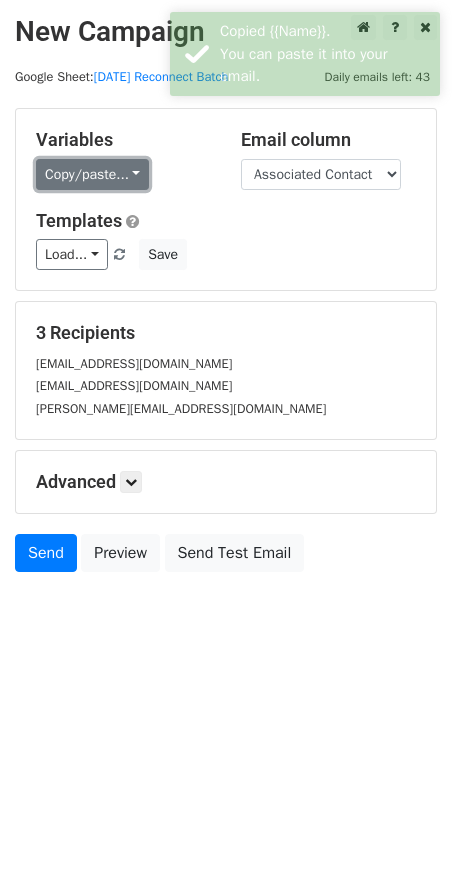 click on "Copy/paste..." at bounding box center (92, 174) 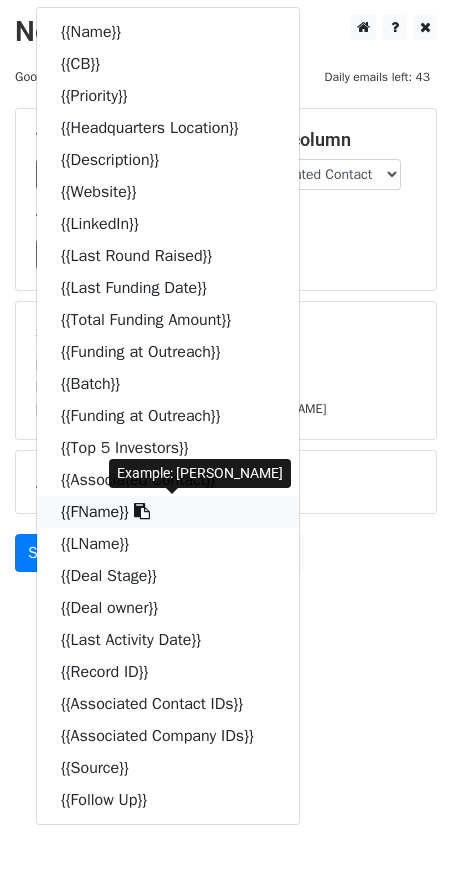 click at bounding box center (142, 511) 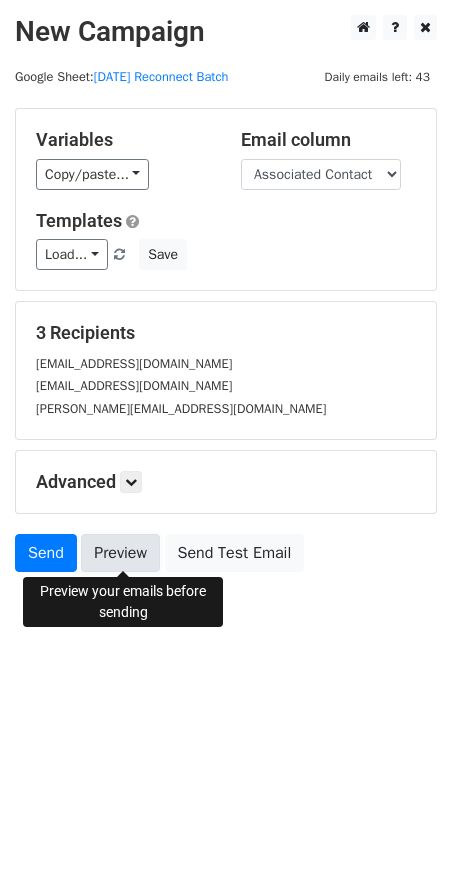 click on "Preview" at bounding box center (120, 553) 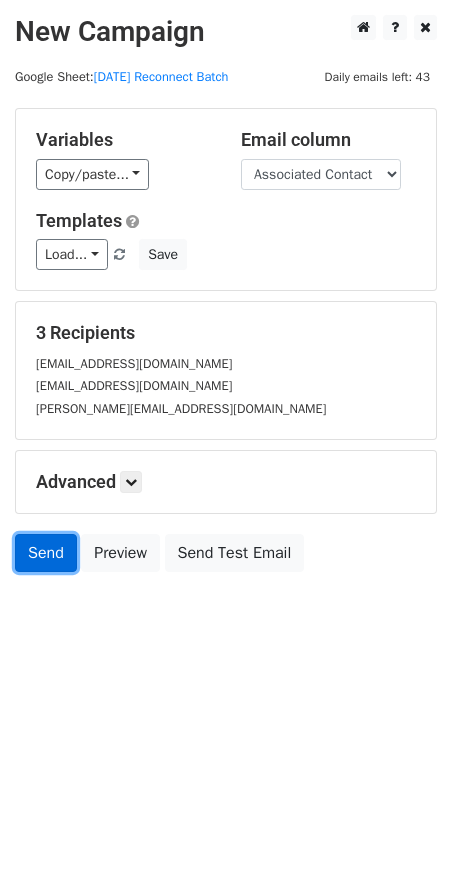 click on "Send" at bounding box center [46, 553] 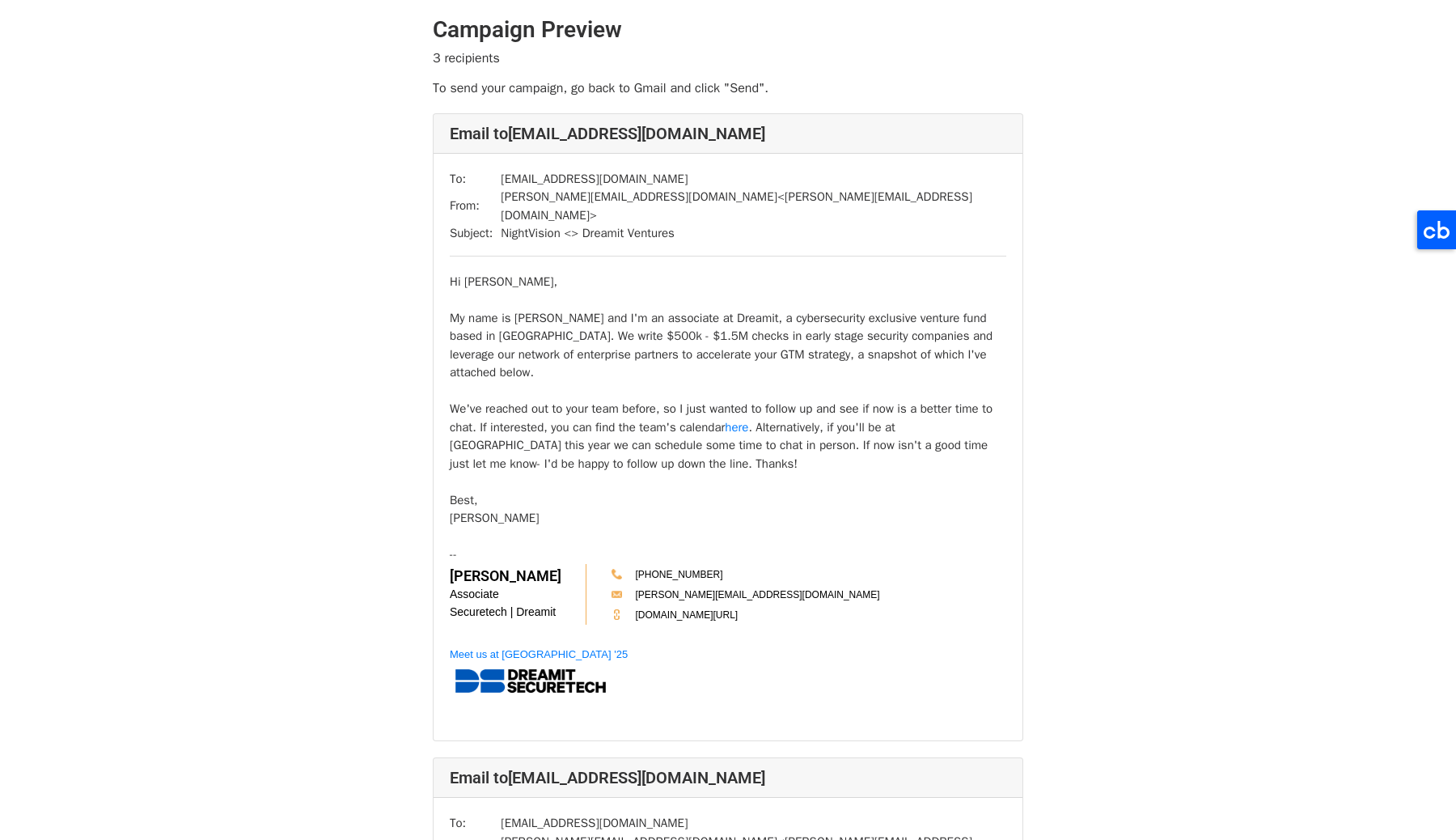 scroll, scrollTop: 0, scrollLeft: 0, axis: both 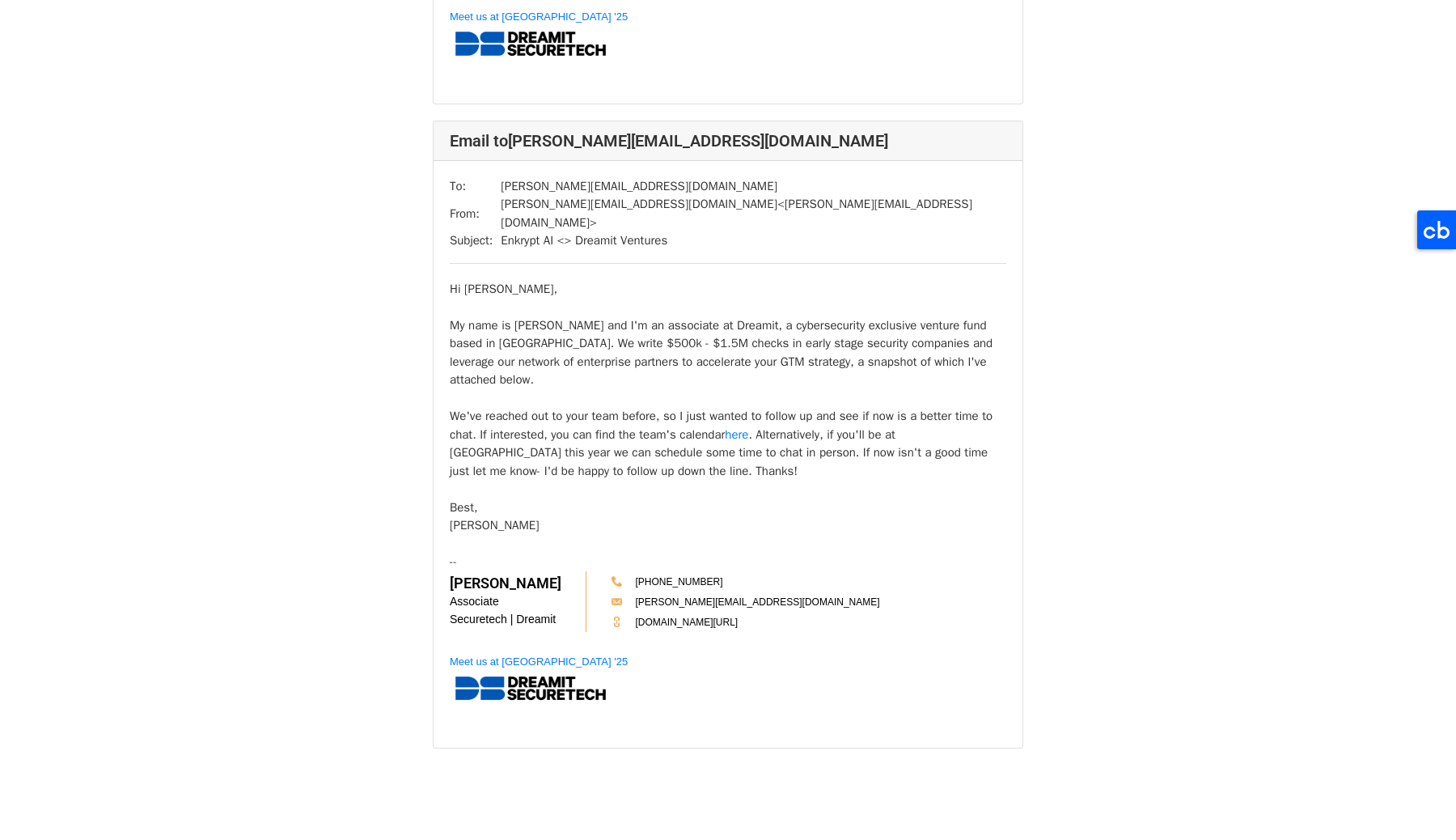 click at bounding box center (728, 307) 